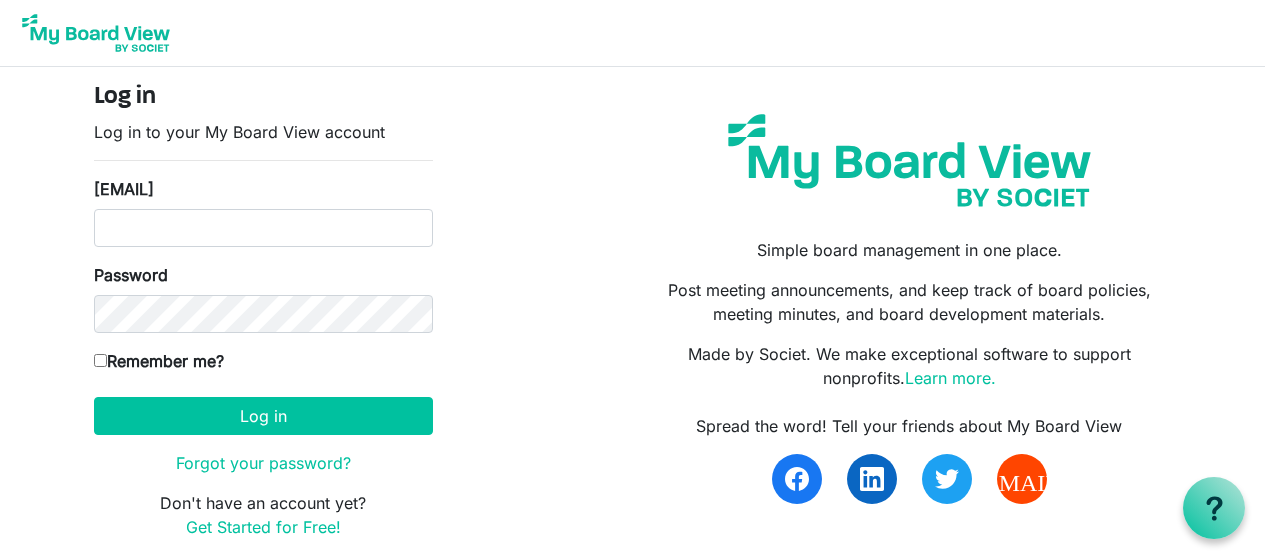 scroll, scrollTop: 0, scrollLeft: 0, axis: both 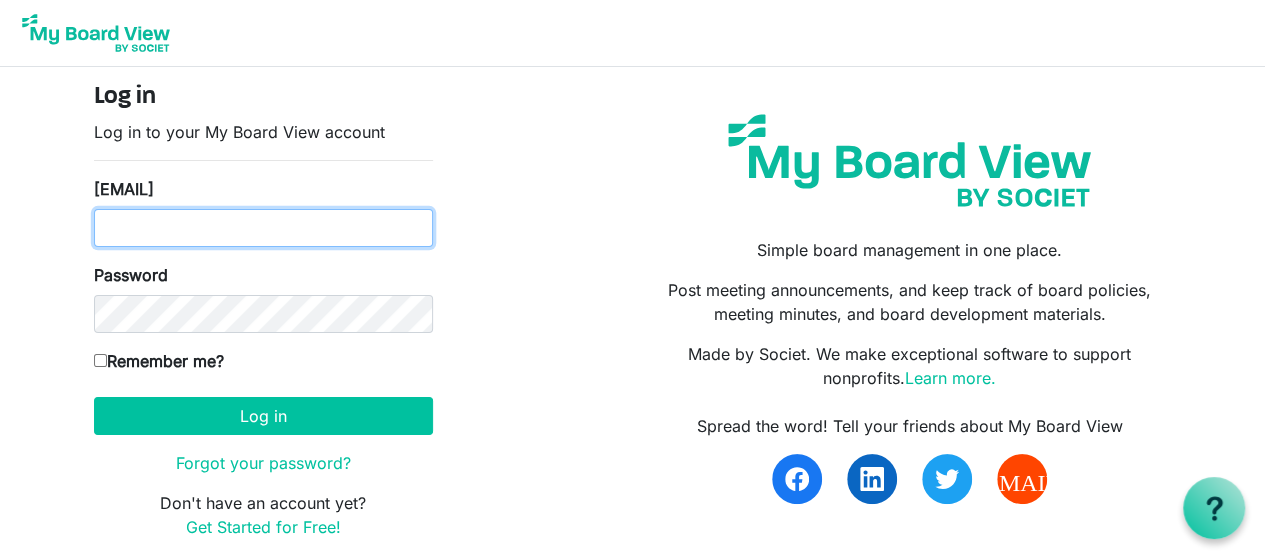 type on "[USERNAME]@example.com" 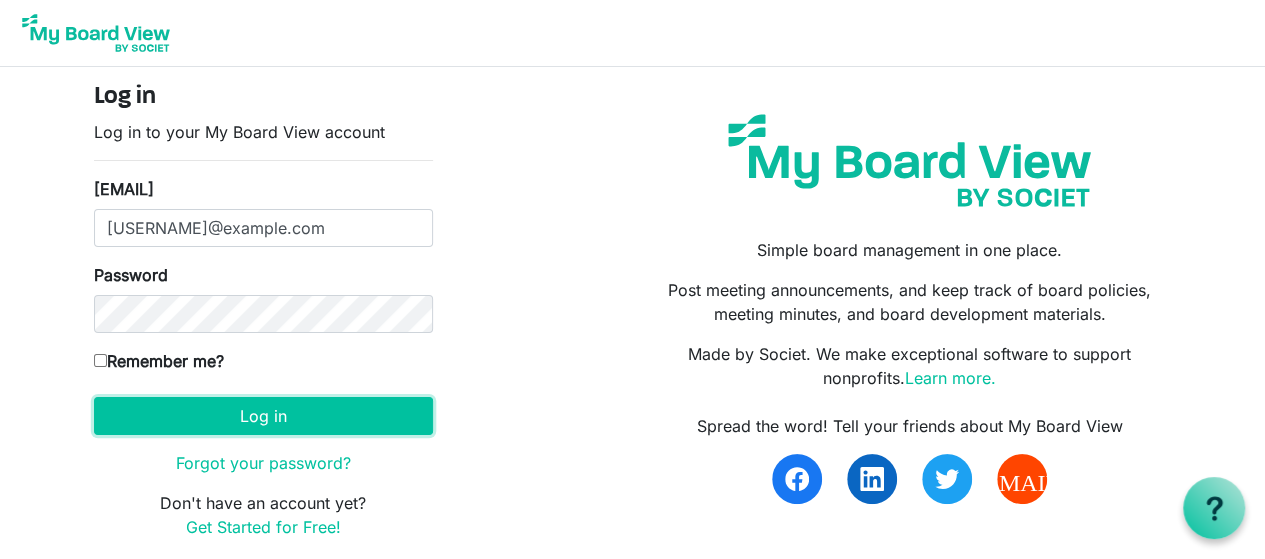 click on "Log in" at bounding box center (263, 416) 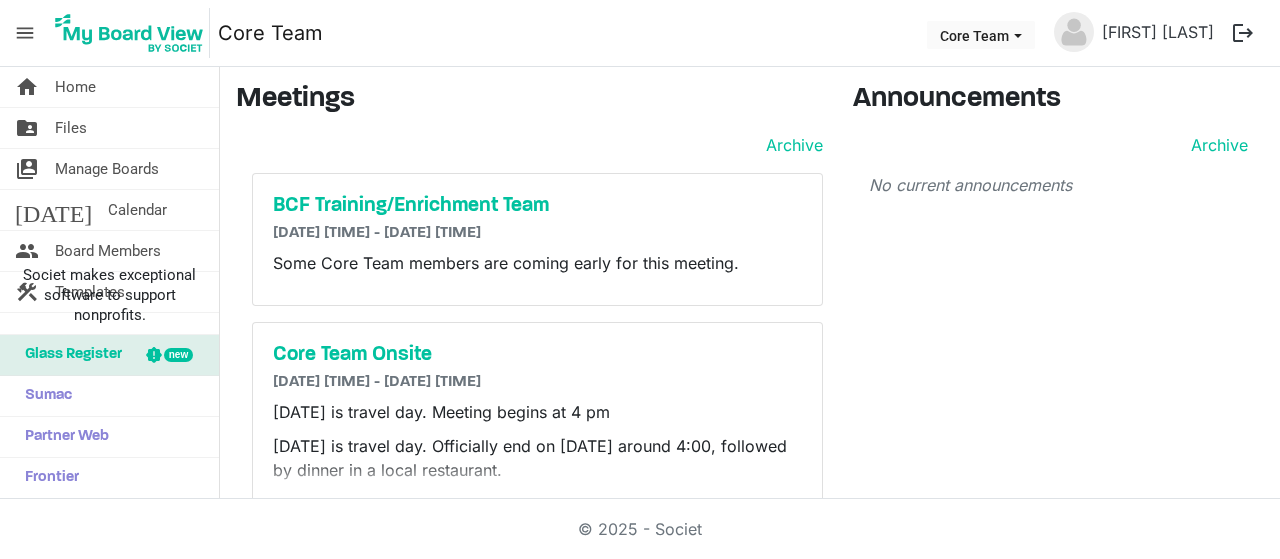 scroll, scrollTop: 0, scrollLeft: 0, axis: both 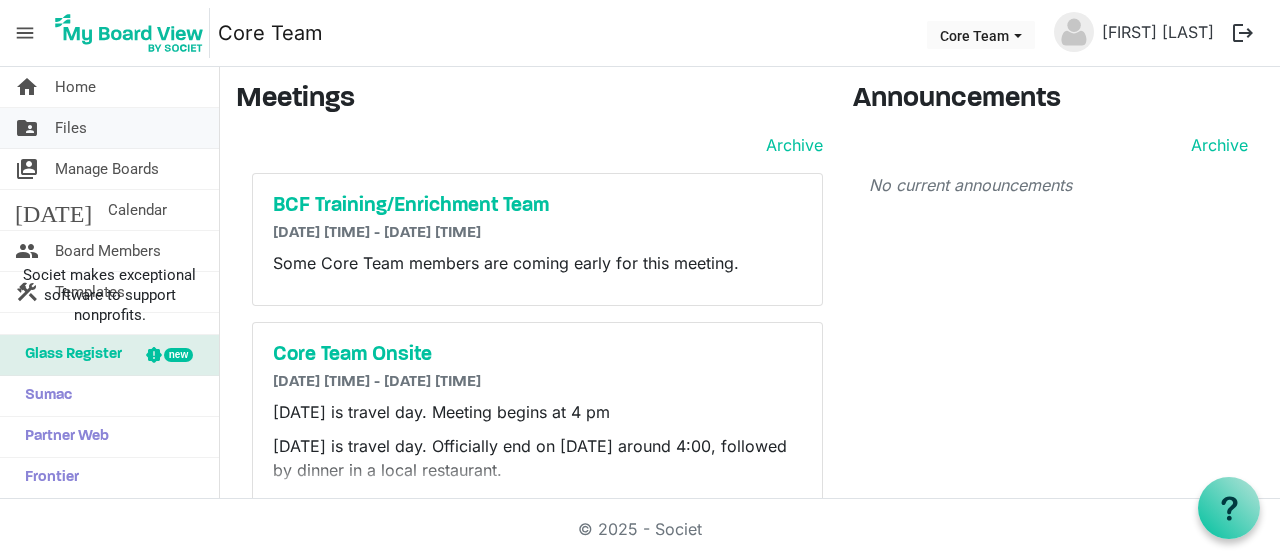 click on "Files" at bounding box center (71, 128) 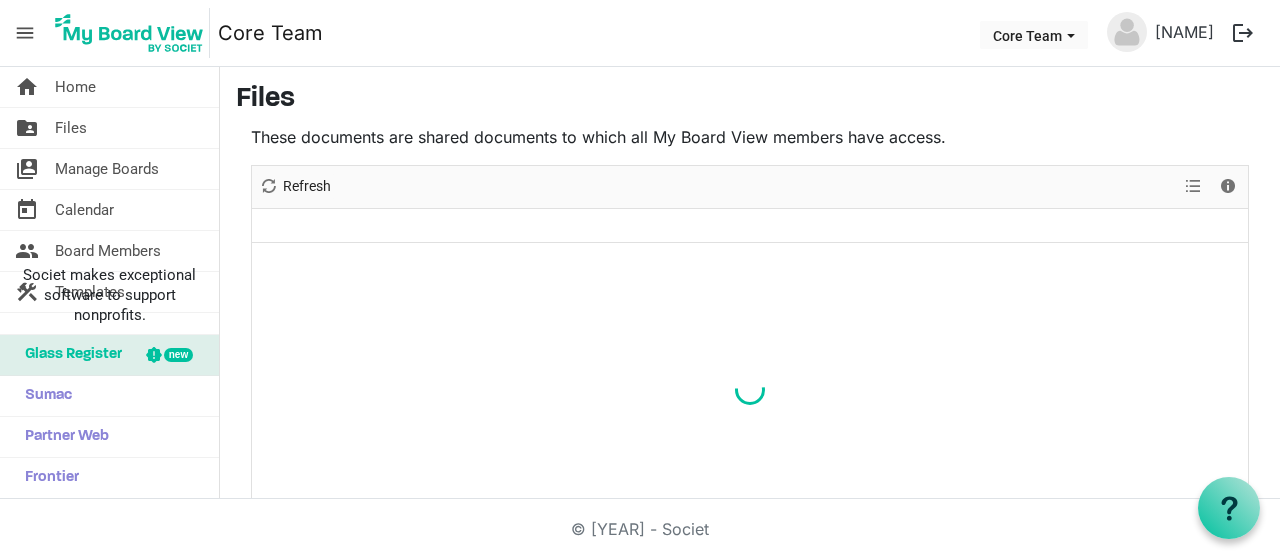 scroll, scrollTop: 0, scrollLeft: 0, axis: both 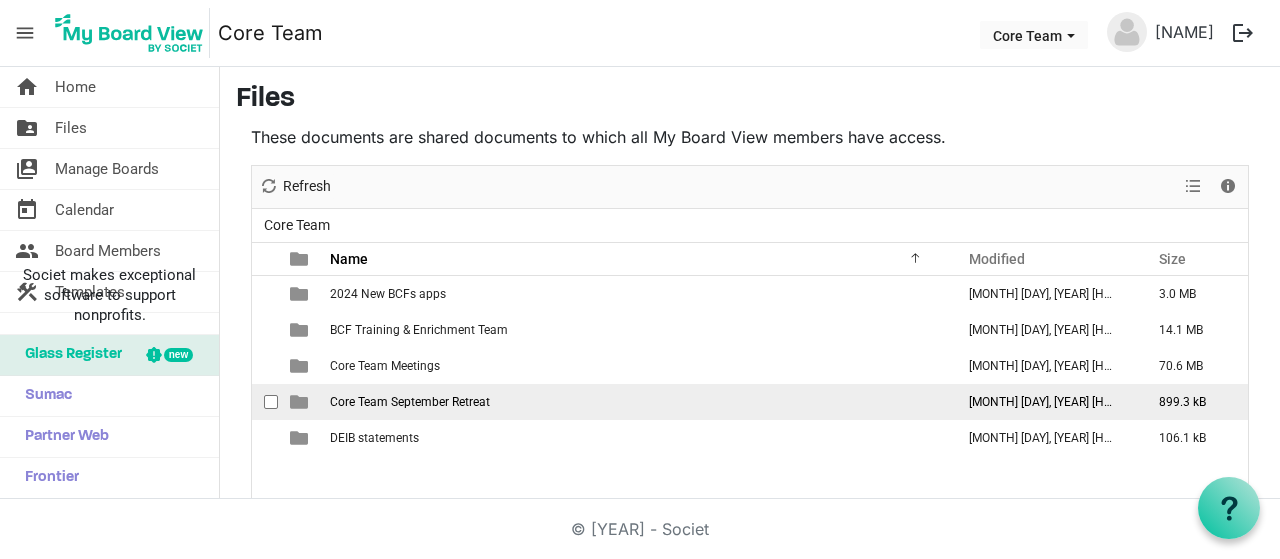 drag, startPoint x: 0, startPoint y: 0, endPoint x: 379, endPoint y: 393, distance: 545.9762 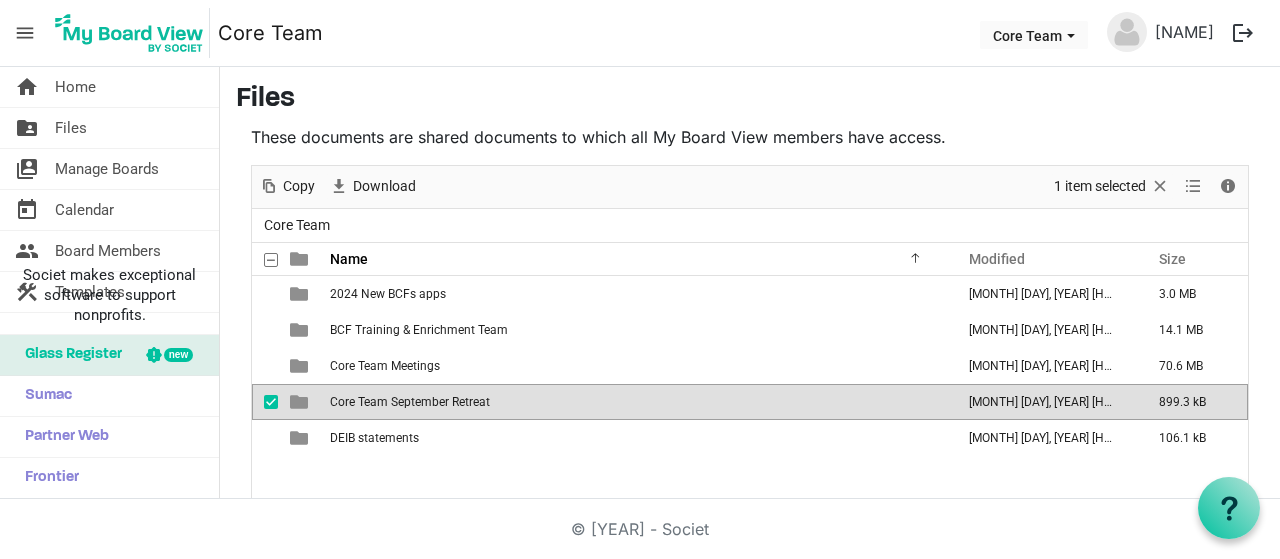 click on "Core Team September Retreat" at bounding box center (410, 402) 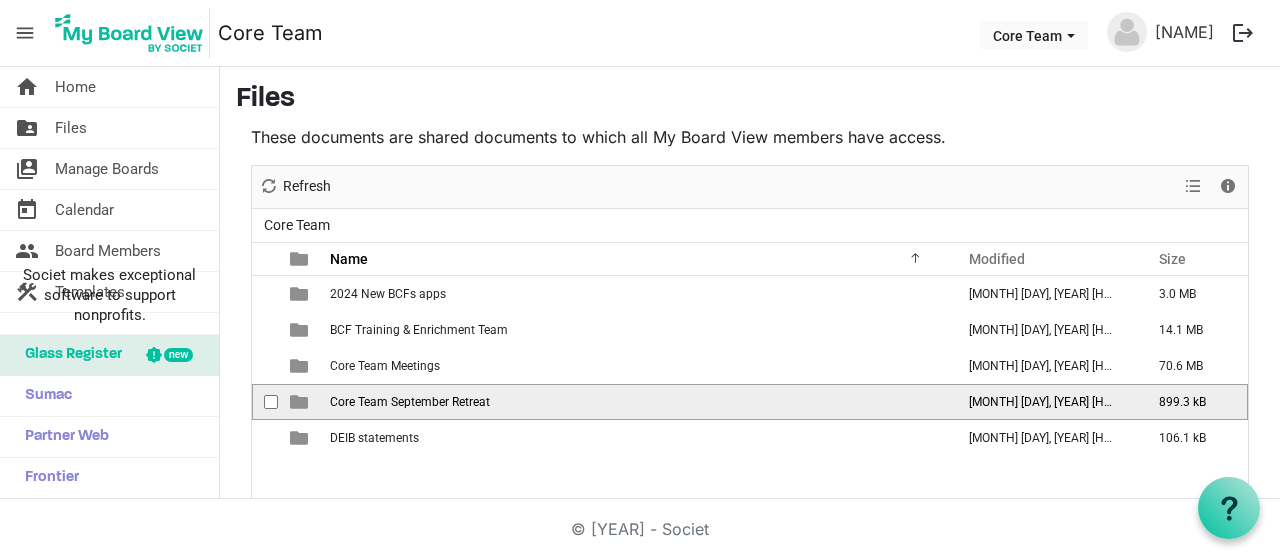 click on "Core Team September Retreat" at bounding box center [410, 402] 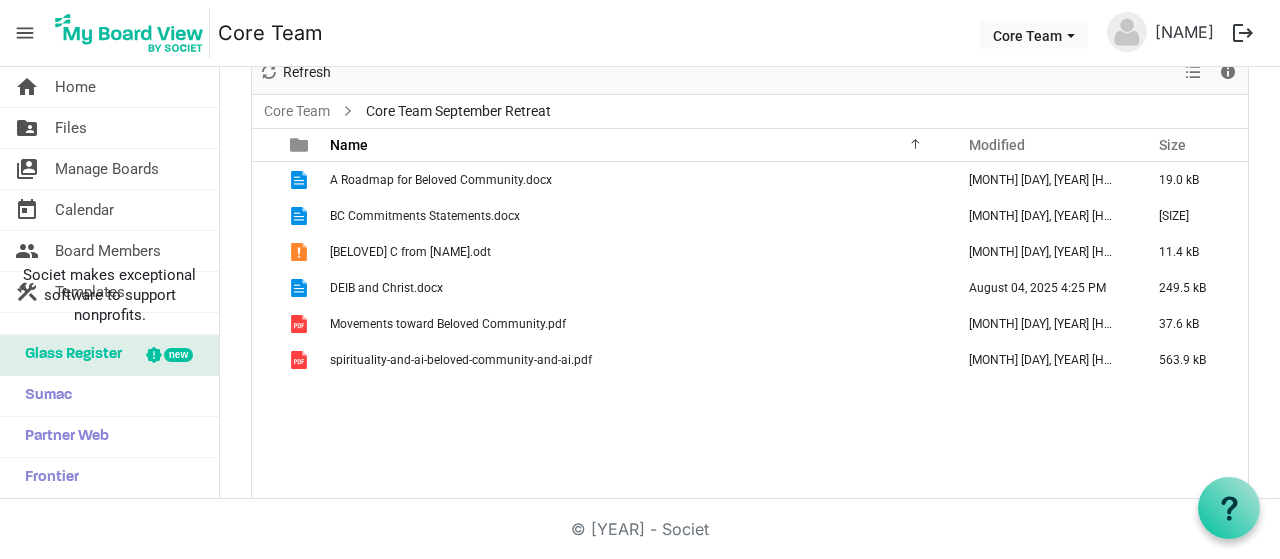 scroll, scrollTop: 0, scrollLeft: 0, axis: both 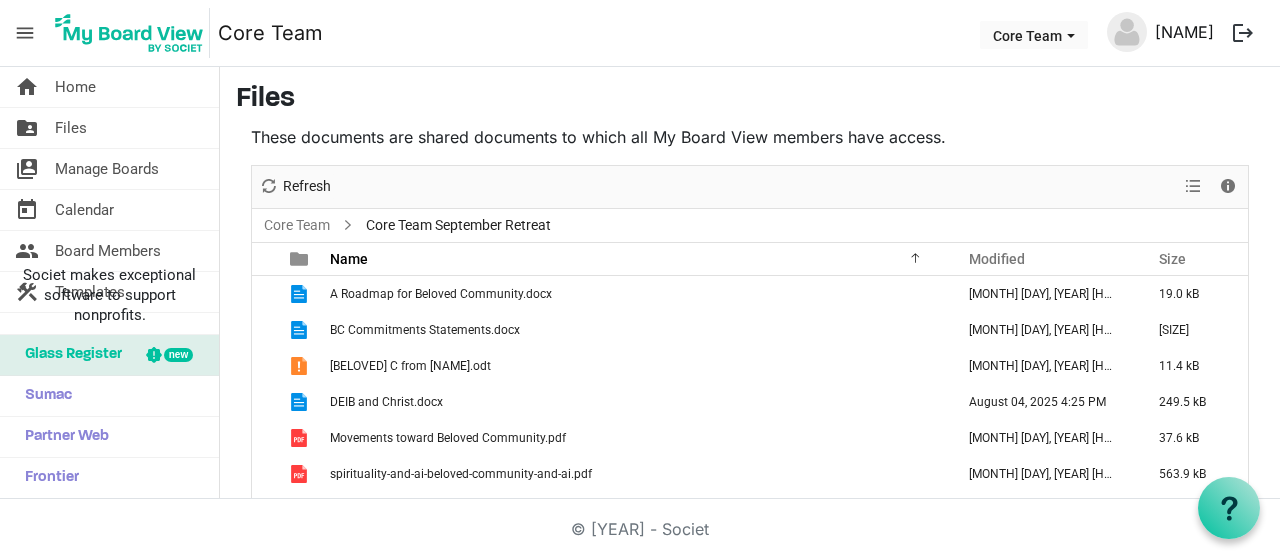 click on "[FIRST] [LAST]" at bounding box center (1184, 32) 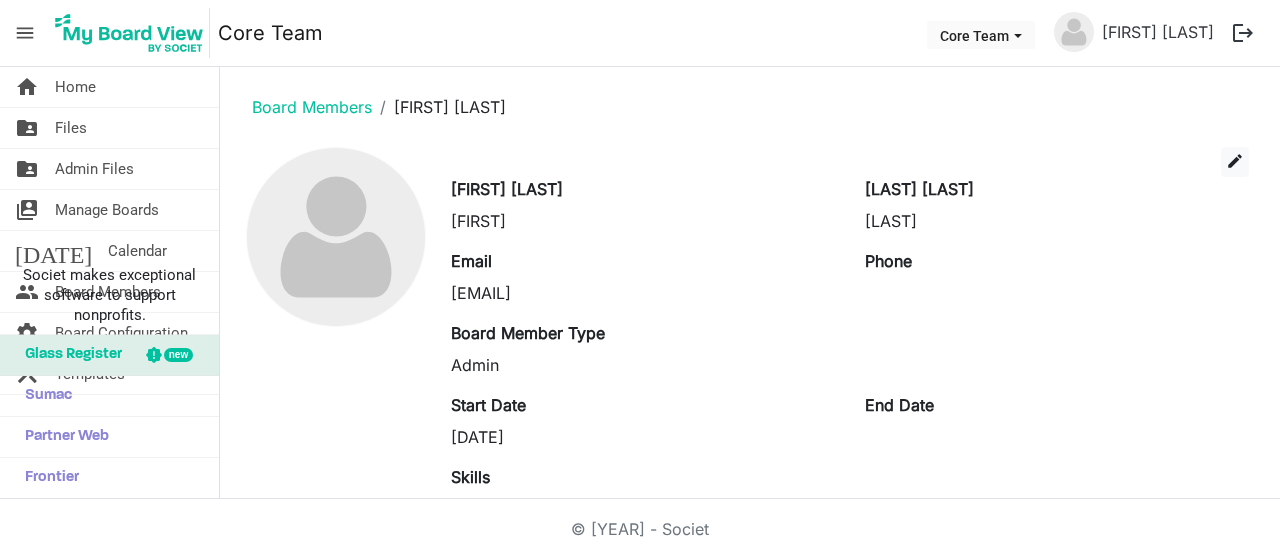 scroll, scrollTop: 0, scrollLeft: 0, axis: both 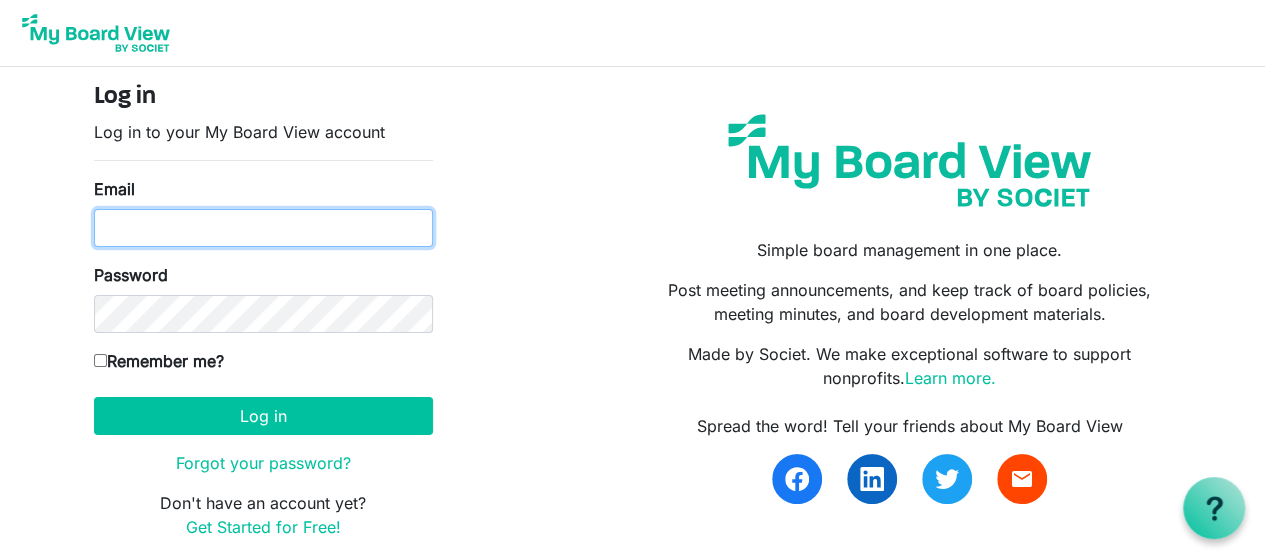 type on "[USERNAME]@[DOMAIN].com" 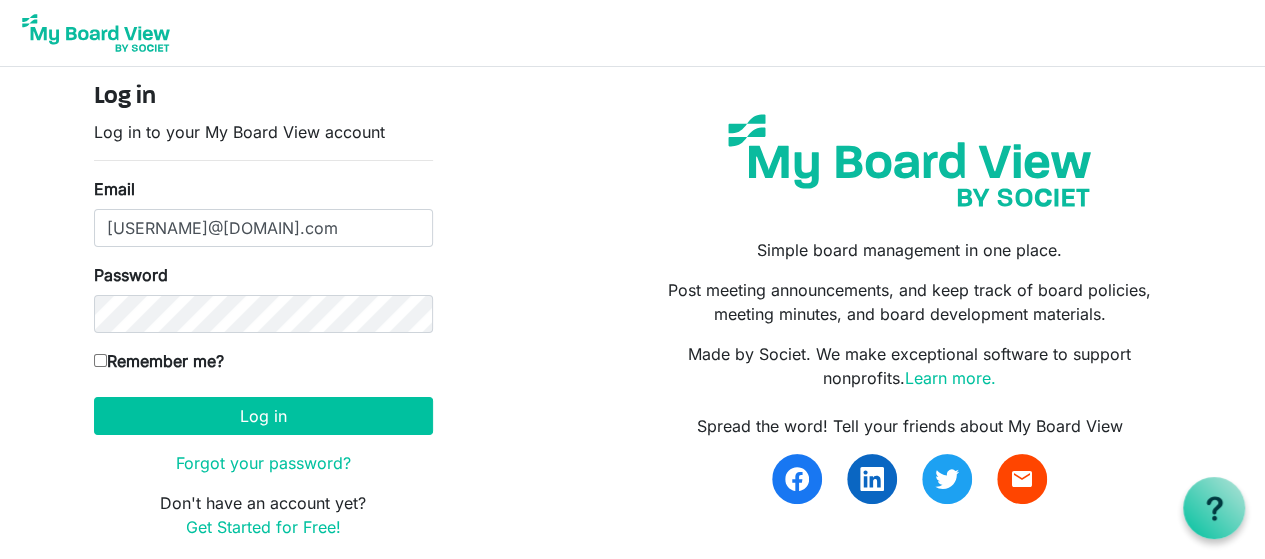 click on "Remember me?" at bounding box center (100, 360) 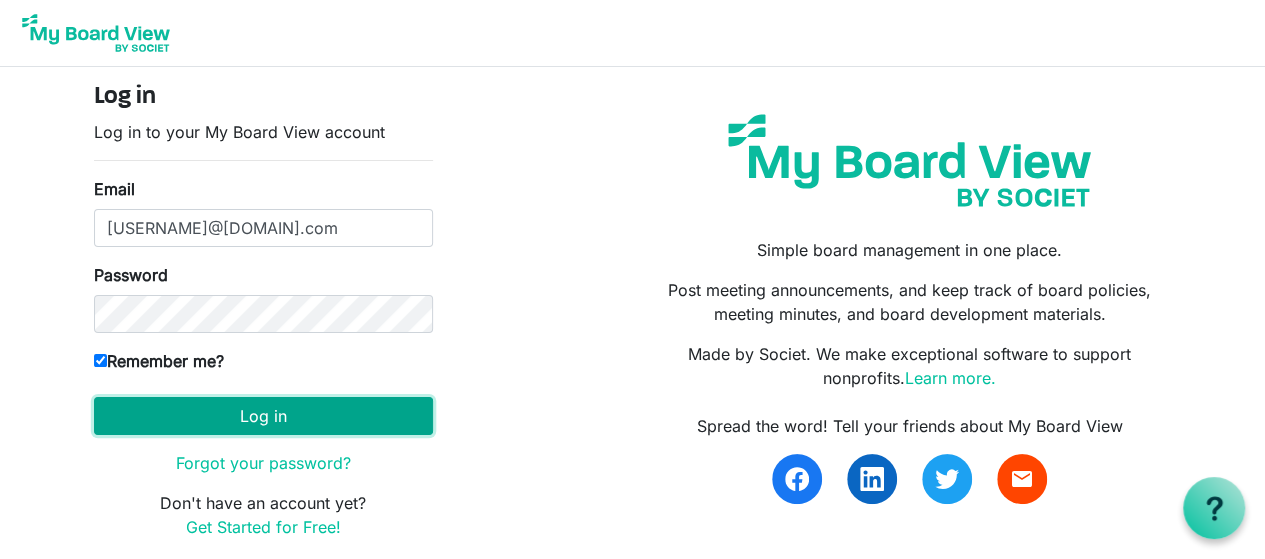 click on "Log in" at bounding box center (263, 416) 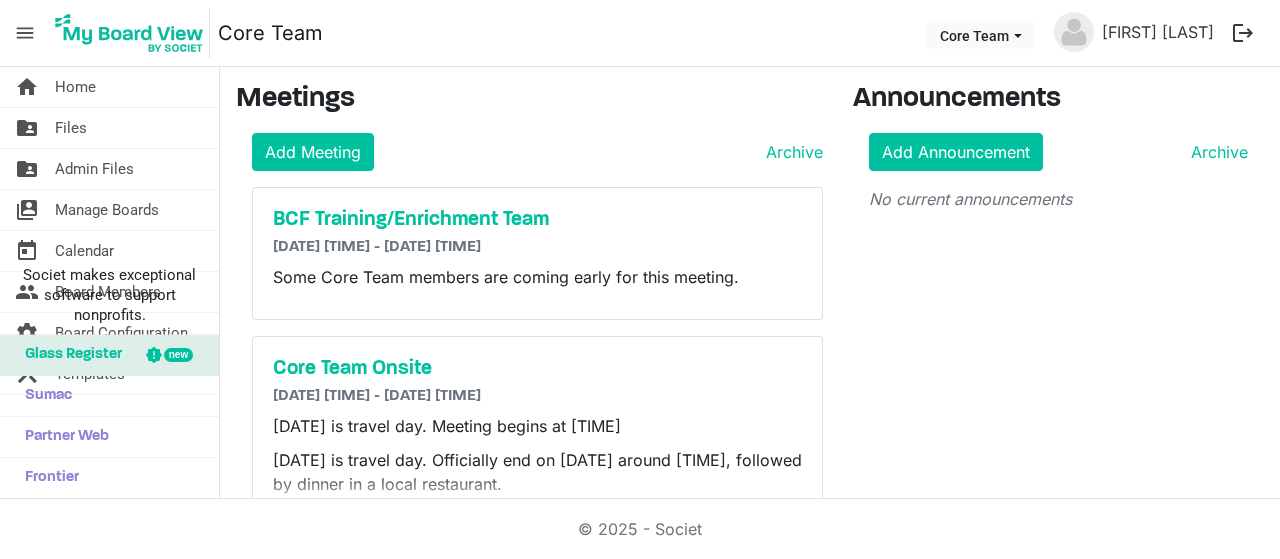 scroll, scrollTop: 0, scrollLeft: 0, axis: both 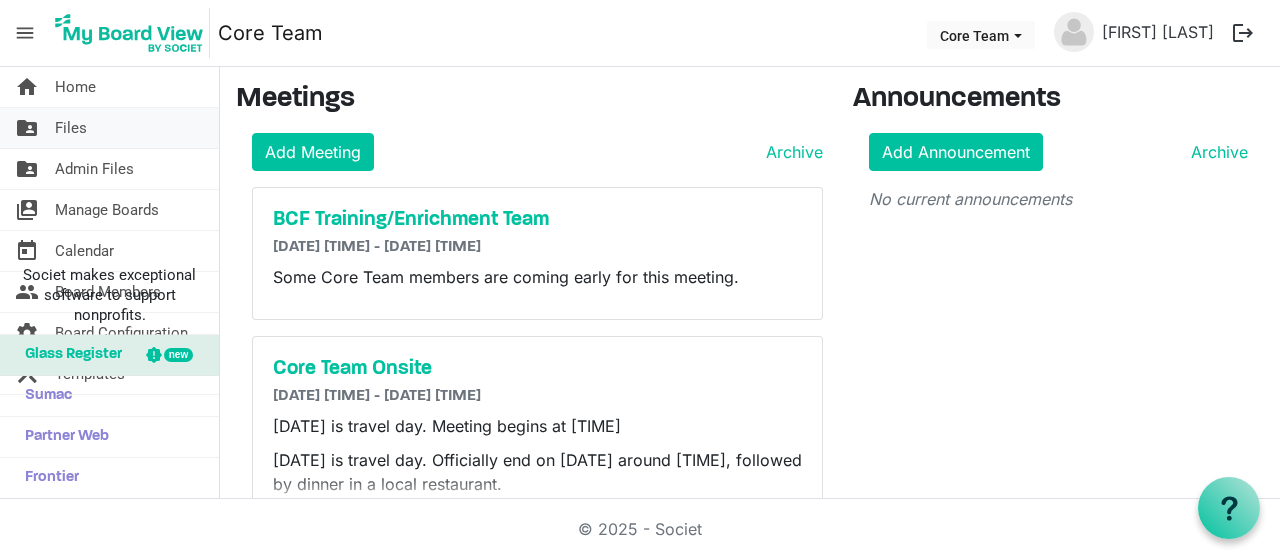 click on "folder_shared
Files" at bounding box center (109, 128) 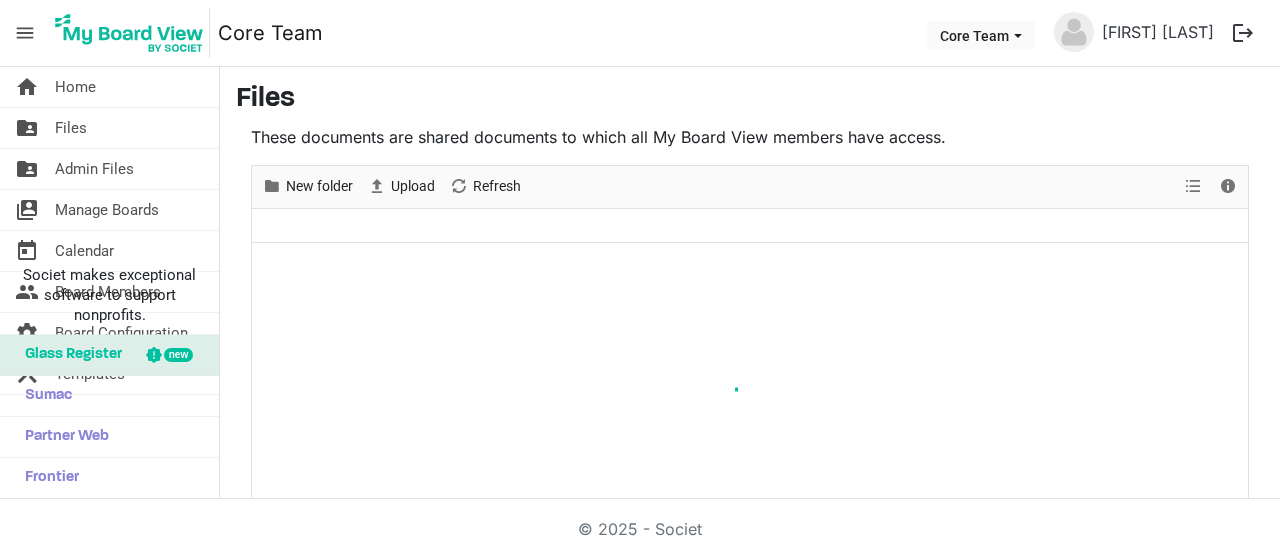 scroll, scrollTop: 0, scrollLeft: 0, axis: both 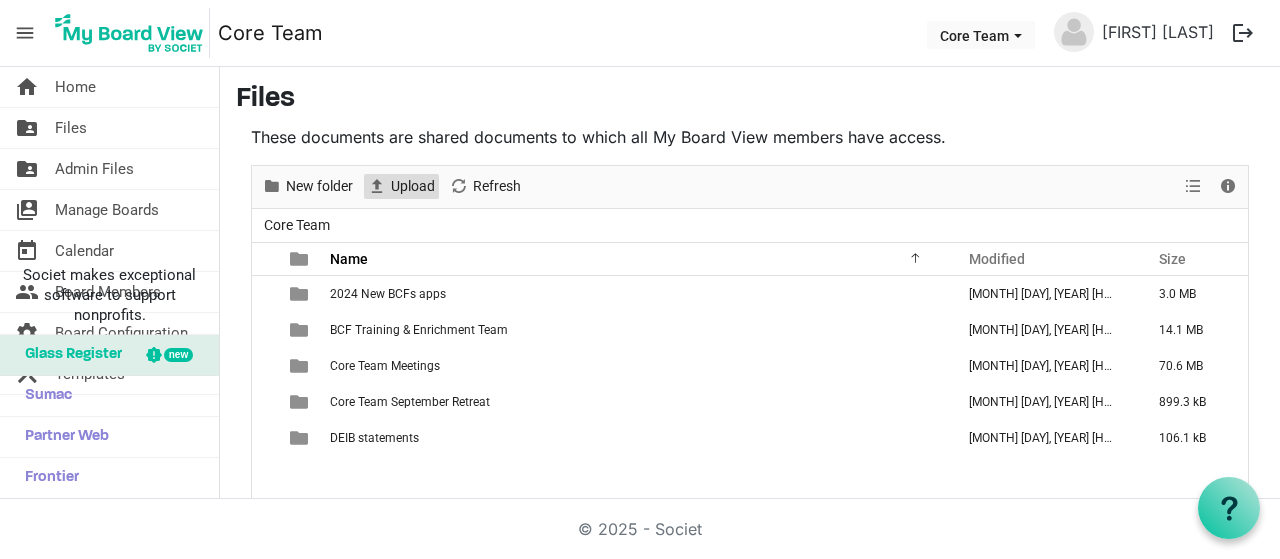 click on "Upload" at bounding box center (413, 186) 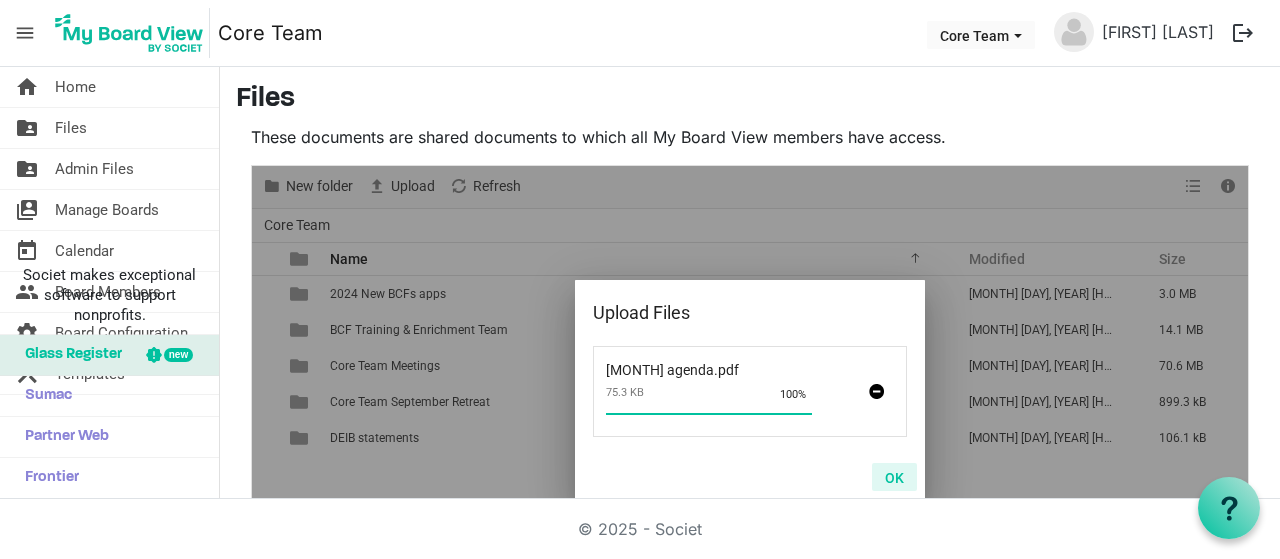 click on "OK" at bounding box center (894, 477) 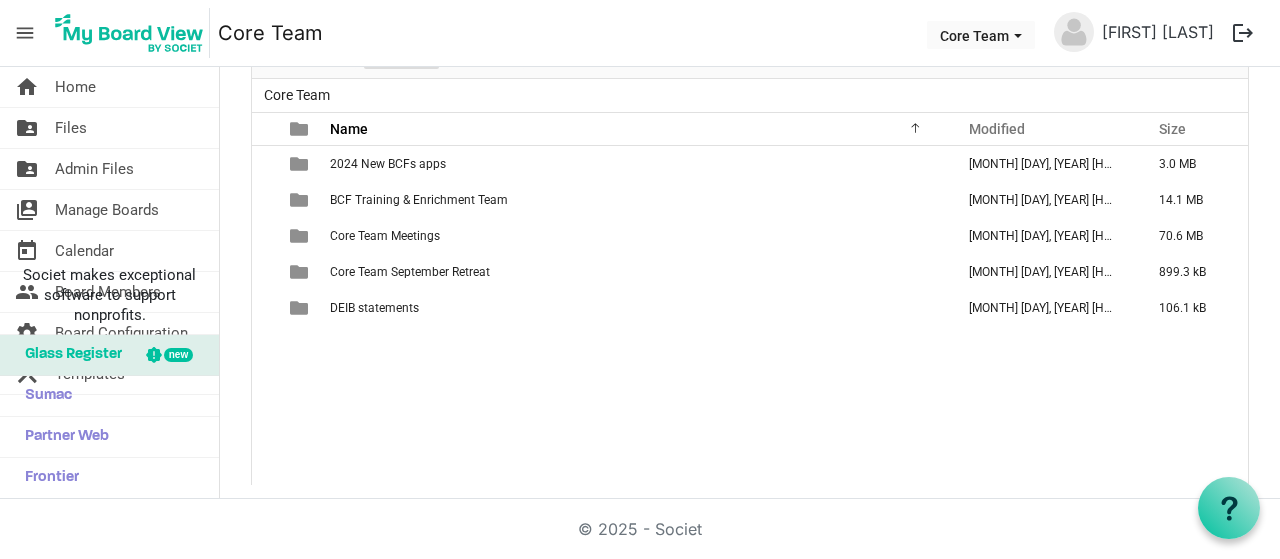 scroll, scrollTop: 0, scrollLeft: 0, axis: both 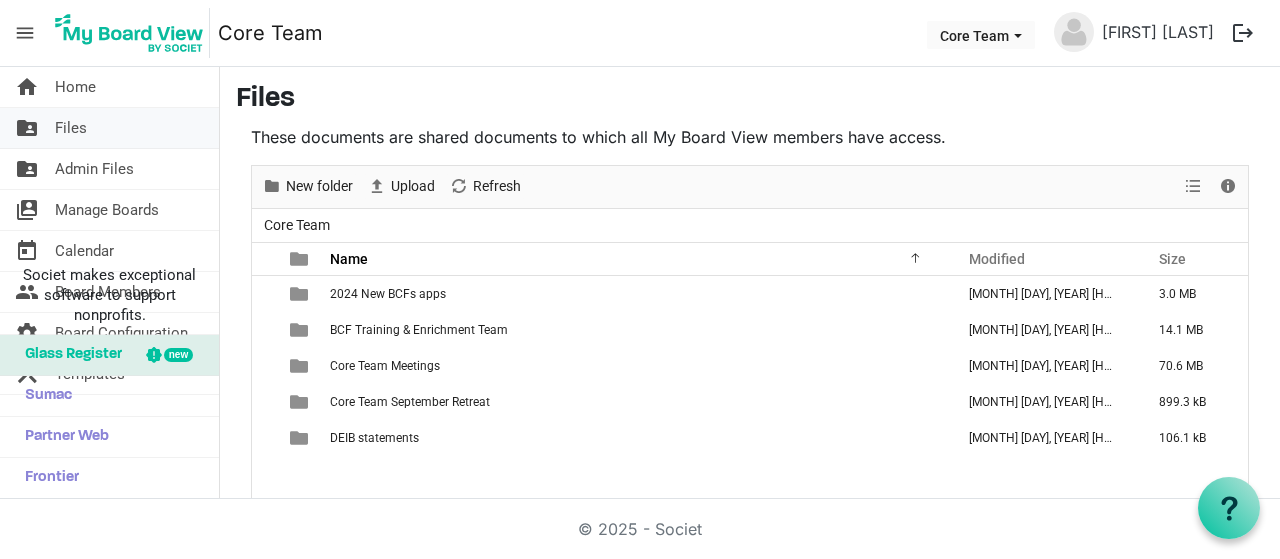 click on "folder_shared
Files" at bounding box center (109, 128) 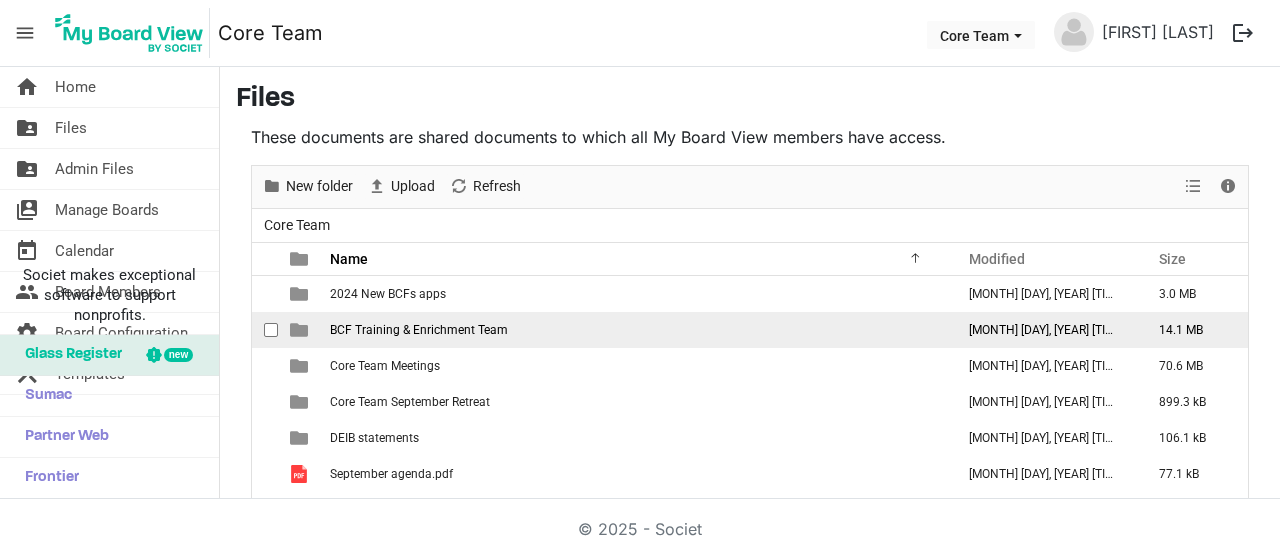 scroll, scrollTop: 0, scrollLeft: 0, axis: both 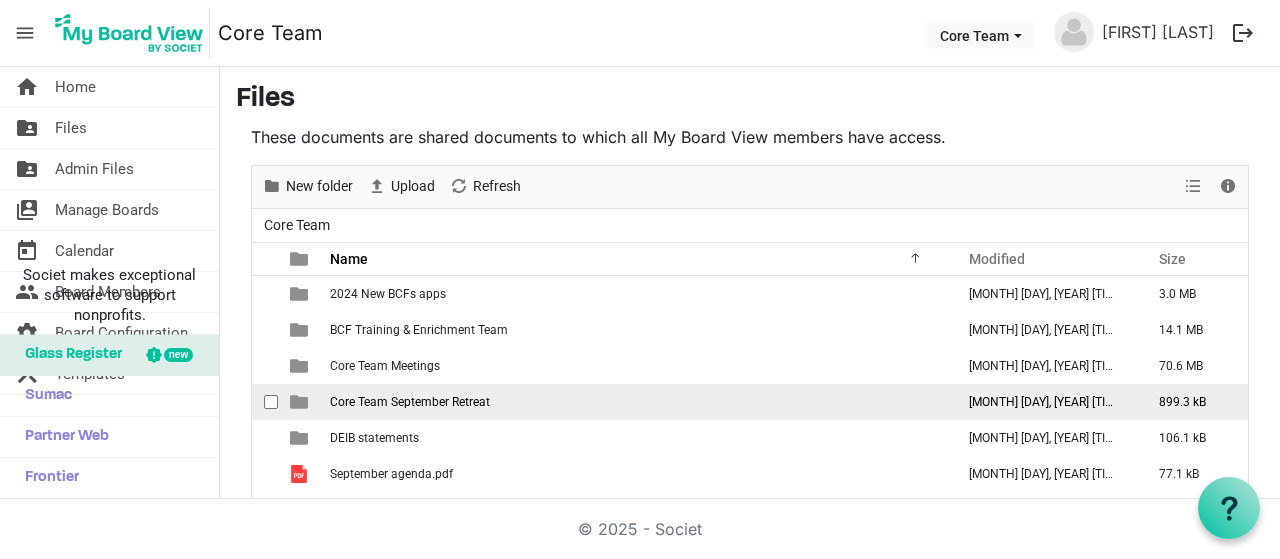 click on "Core Team September Retreat" at bounding box center [410, 402] 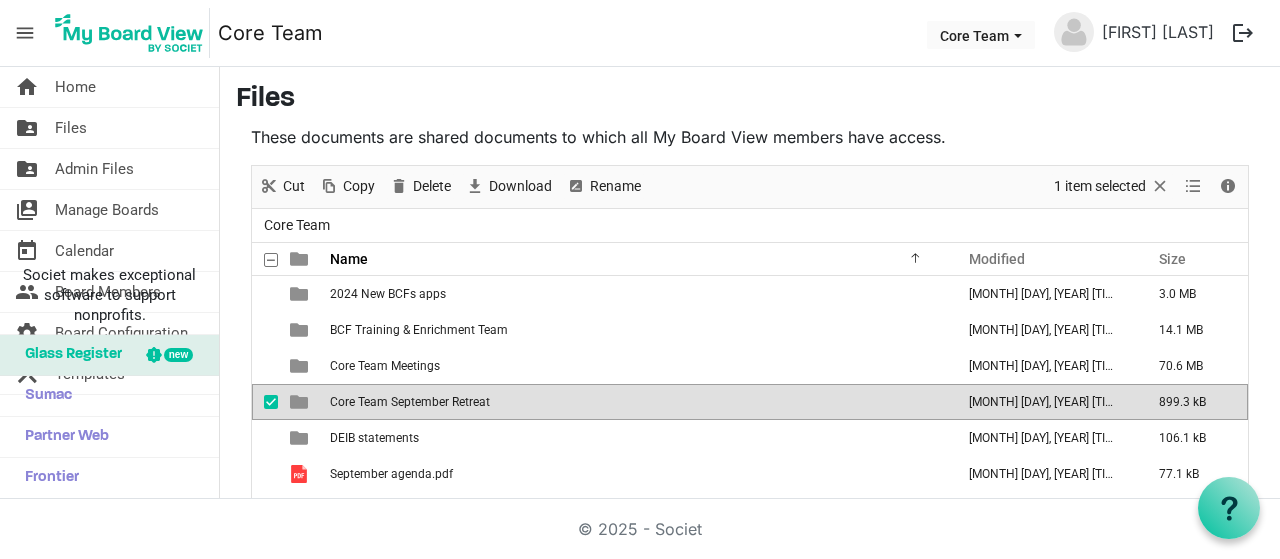 click on "Core Team September Retreat" at bounding box center [410, 402] 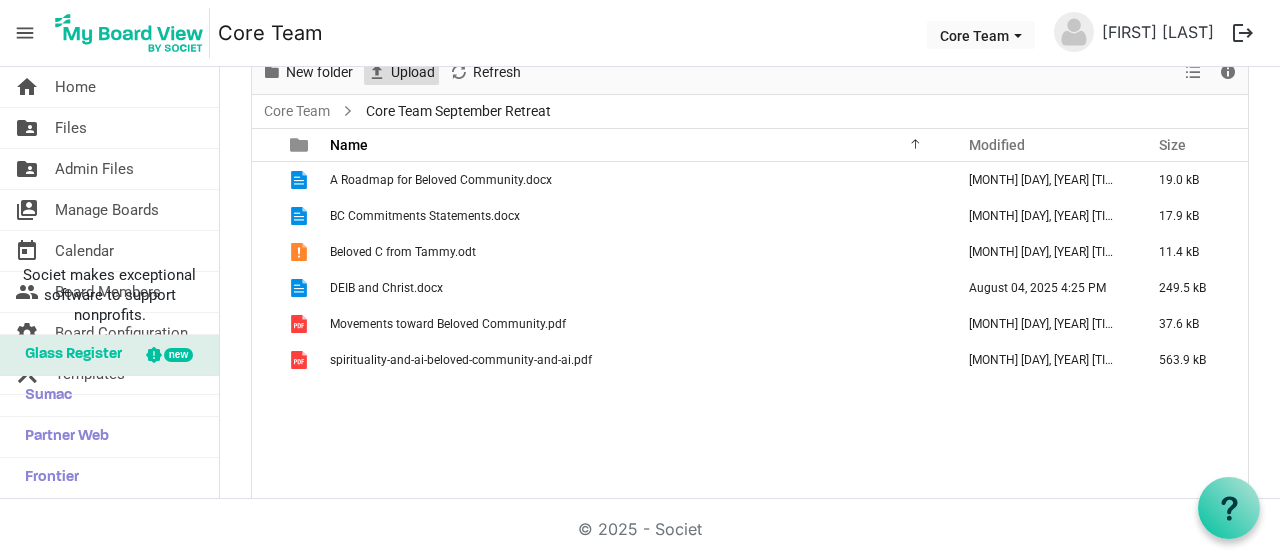 click on "Upload" at bounding box center [413, 72] 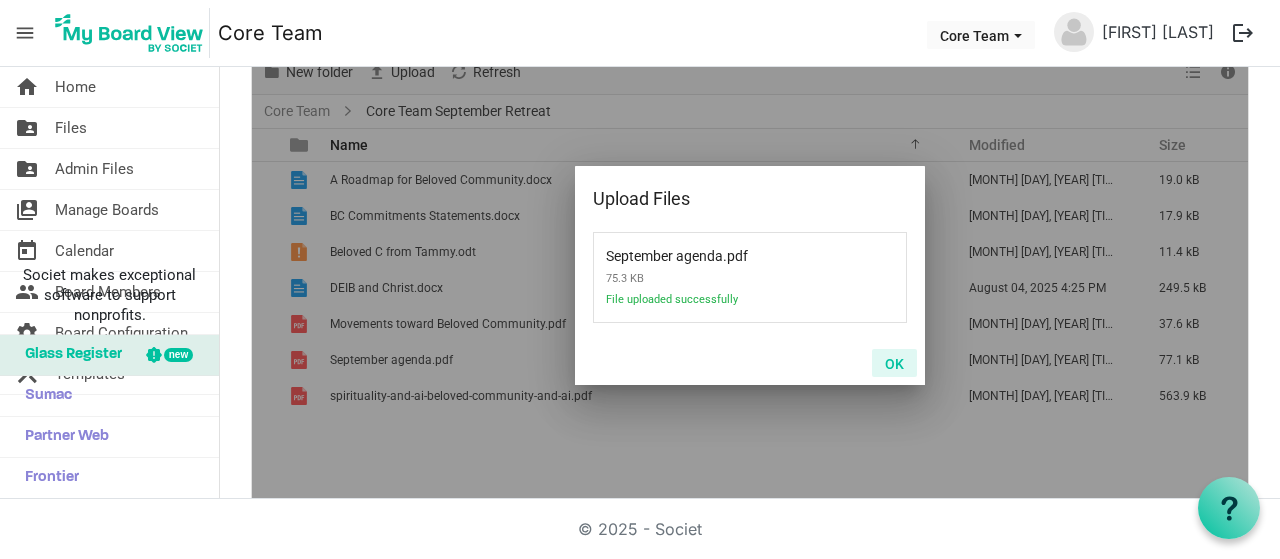 click on "OK" at bounding box center (894, 363) 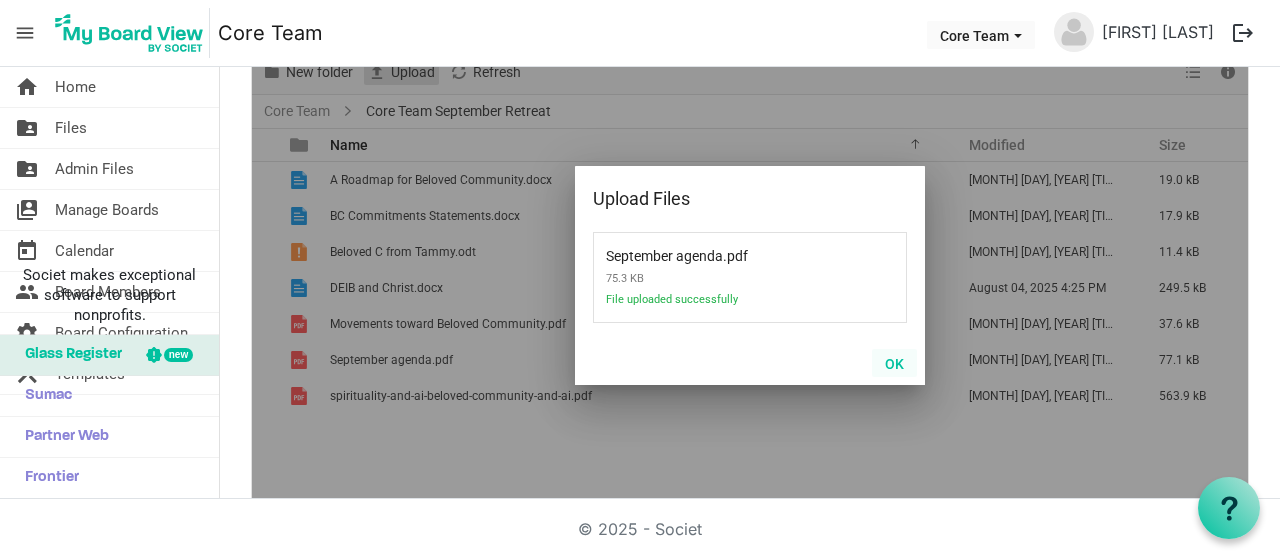 scroll, scrollTop: 106, scrollLeft: 0, axis: vertical 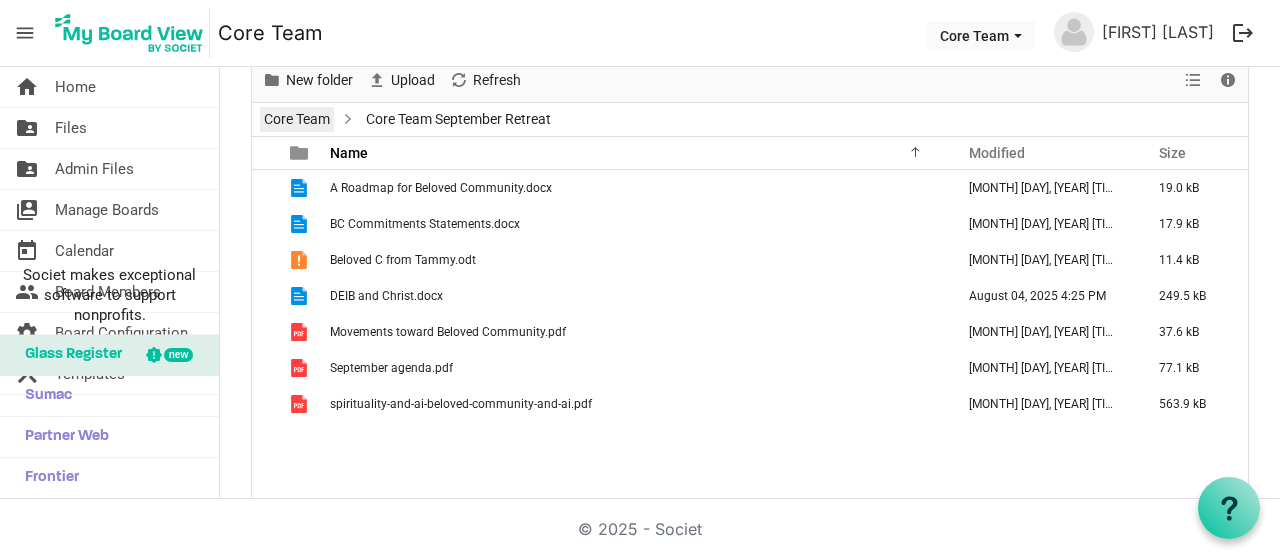 click on "Core Team" at bounding box center (297, 119) 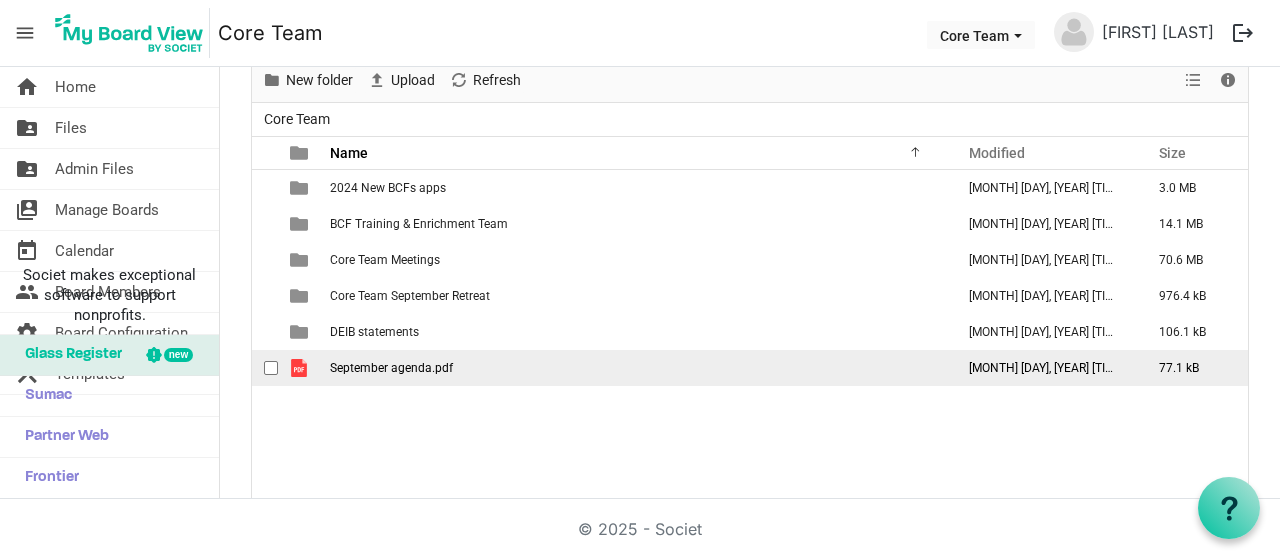 click on "September agenda.pdf" at bounding box center [391, 368] 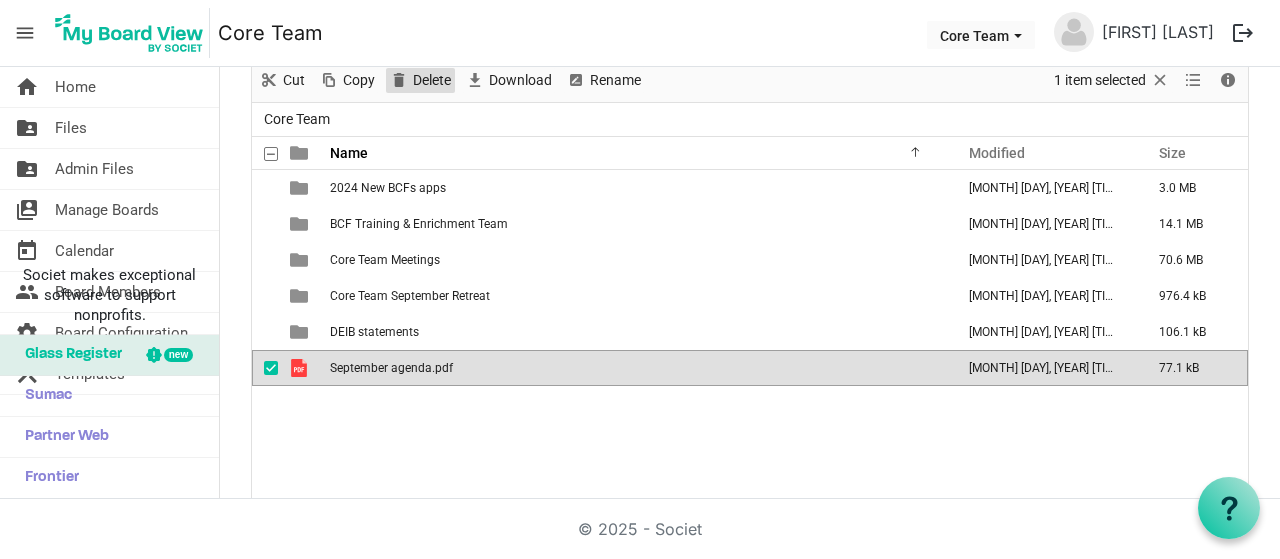 click on "Delete" at bounding box center [432, 80] 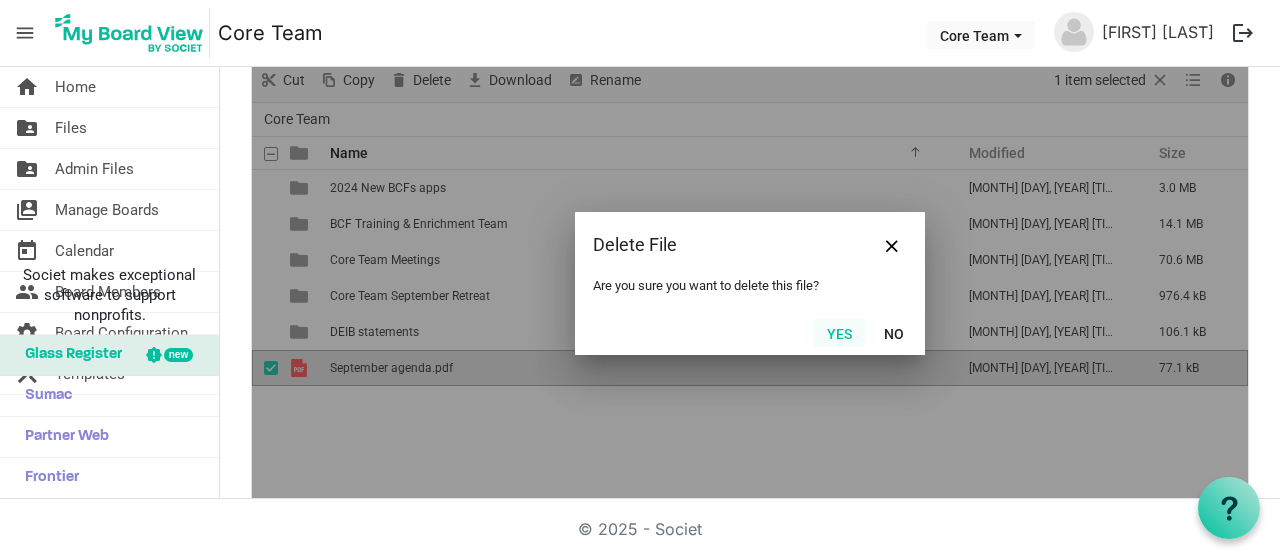 click on "Yes" at bounding box center [839, 333] 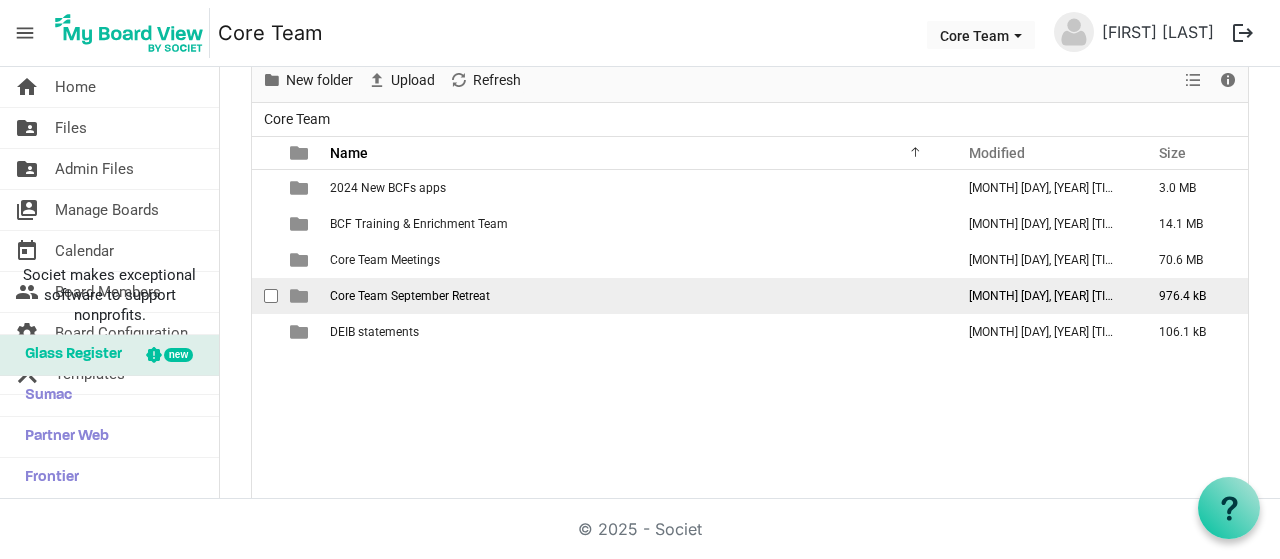 click on "Core Team September Retreat" at bounding box center (636, 296) 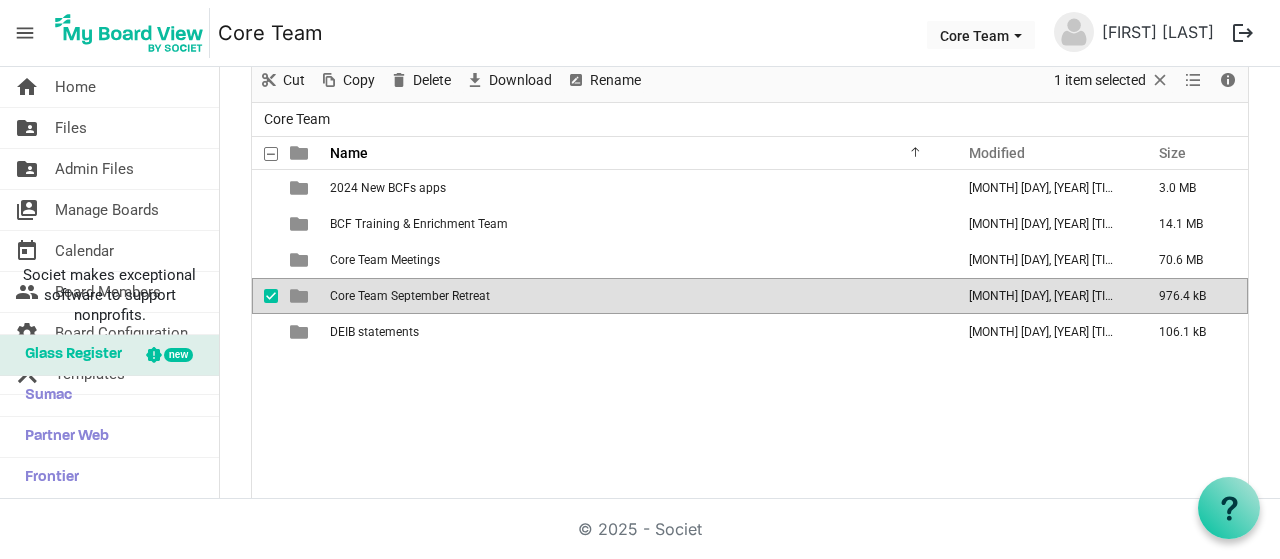 click on "Core Team September Retreat" at bounding box center [636, 296] 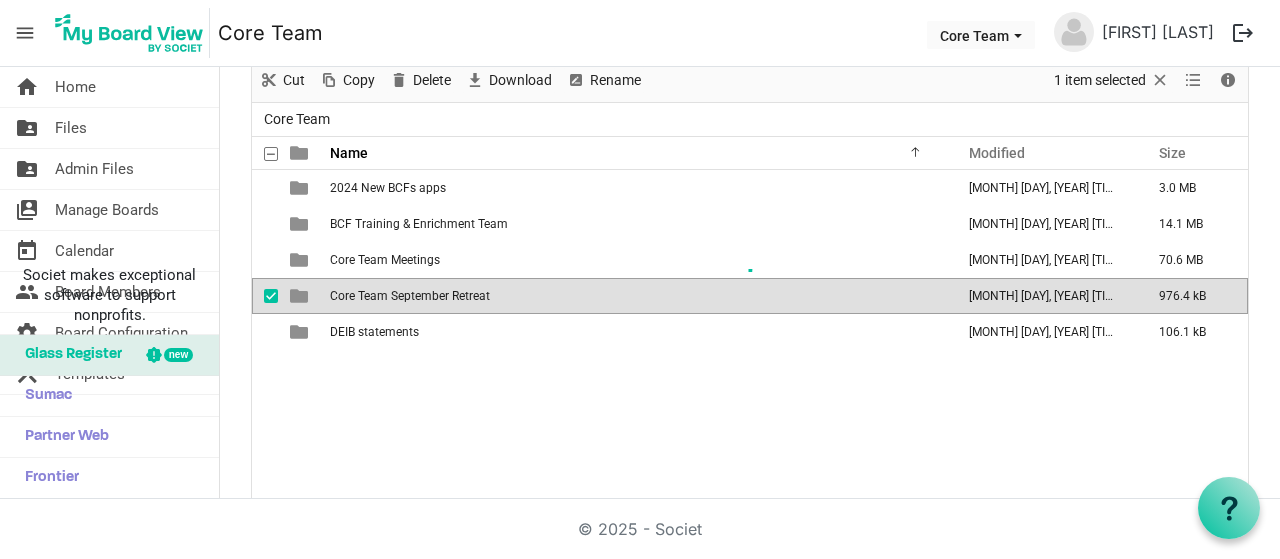 scroll, scrollTop: 114, scrollLeft: 0, axis: vertical 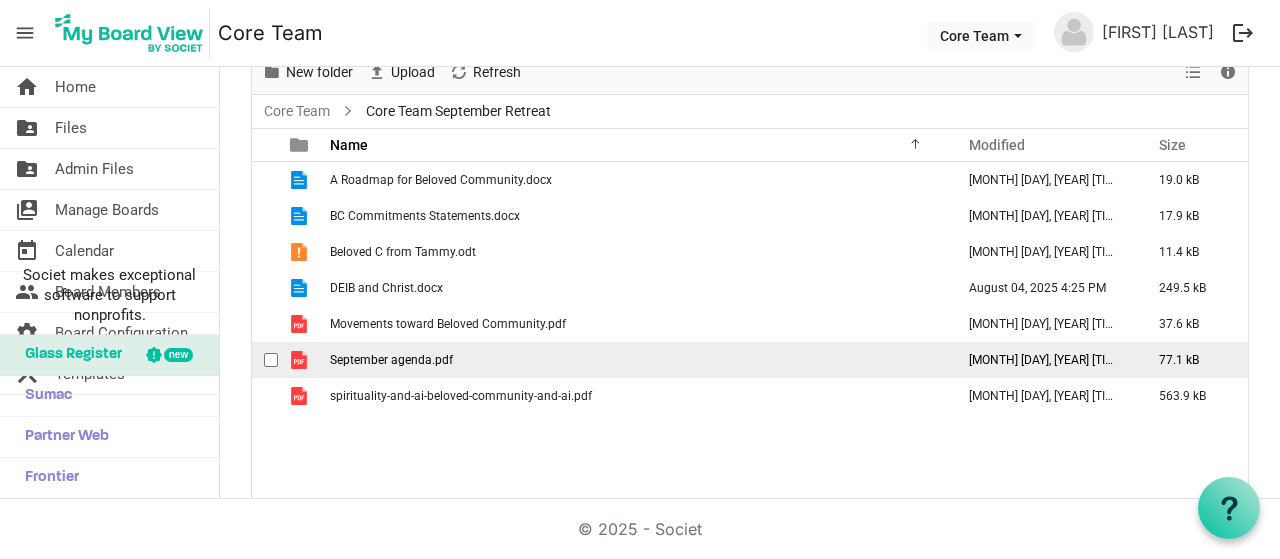 click on "September agenda.pdf" at bounding box center [636, 360] 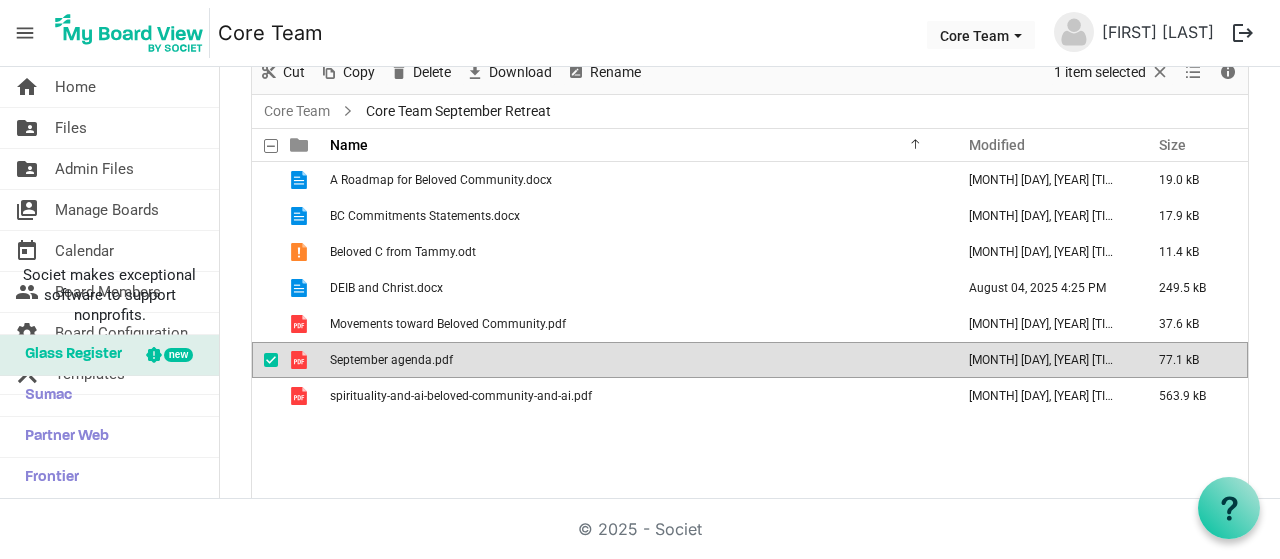 click on "September agenda.pdf" at bounding box center (636, 360) 